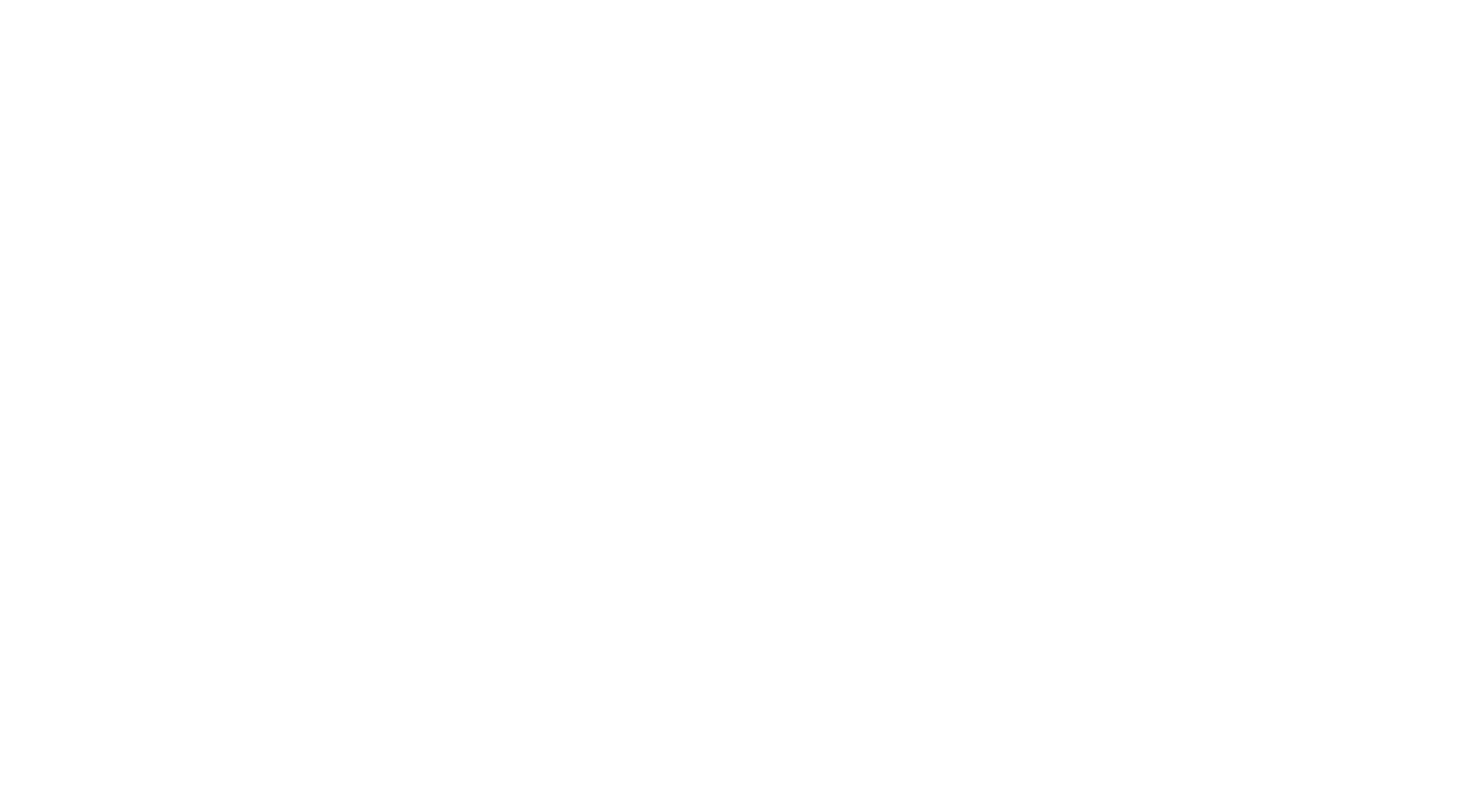 scroll, scrollTop: 0, scrollLeft: 0, axis: both 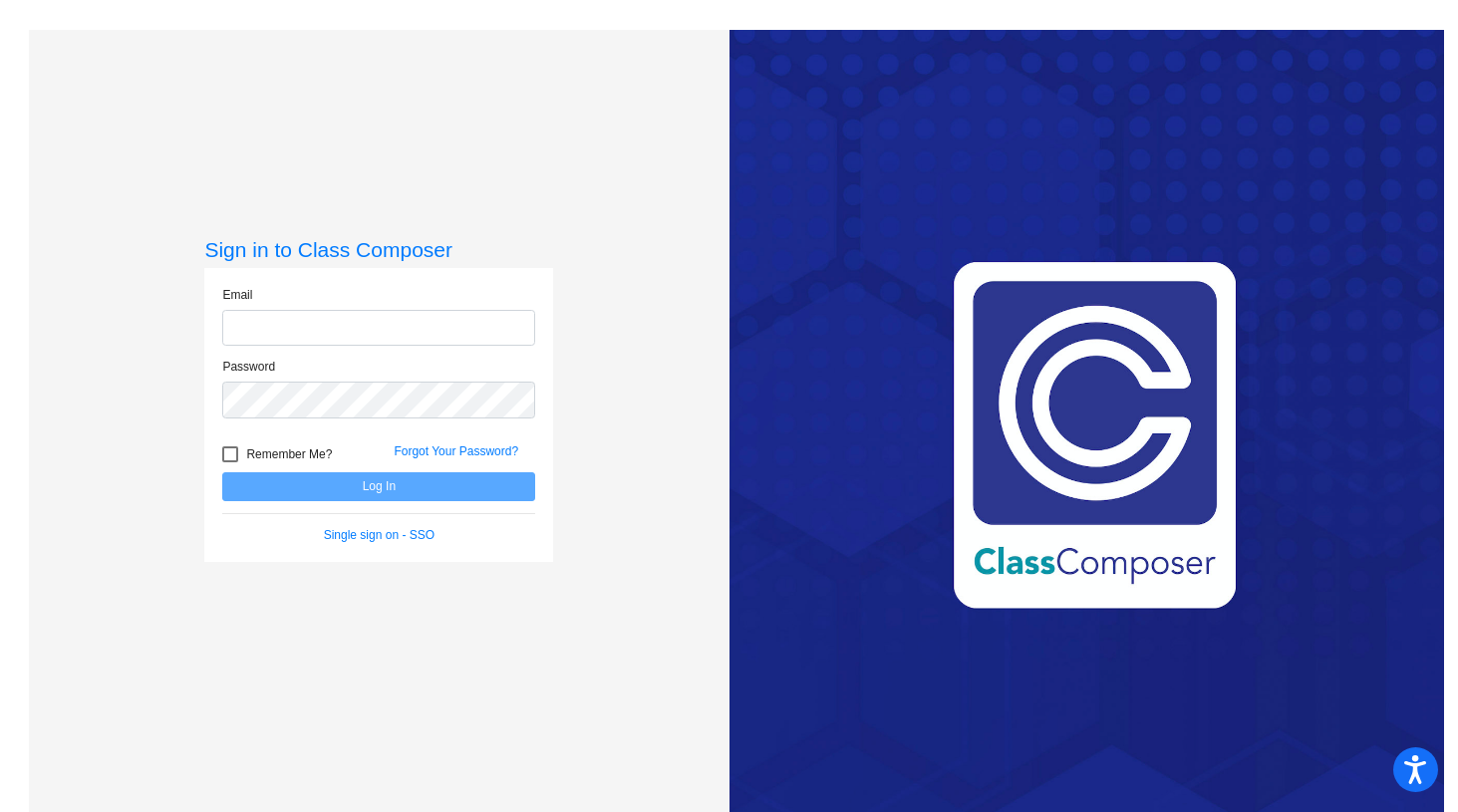 click 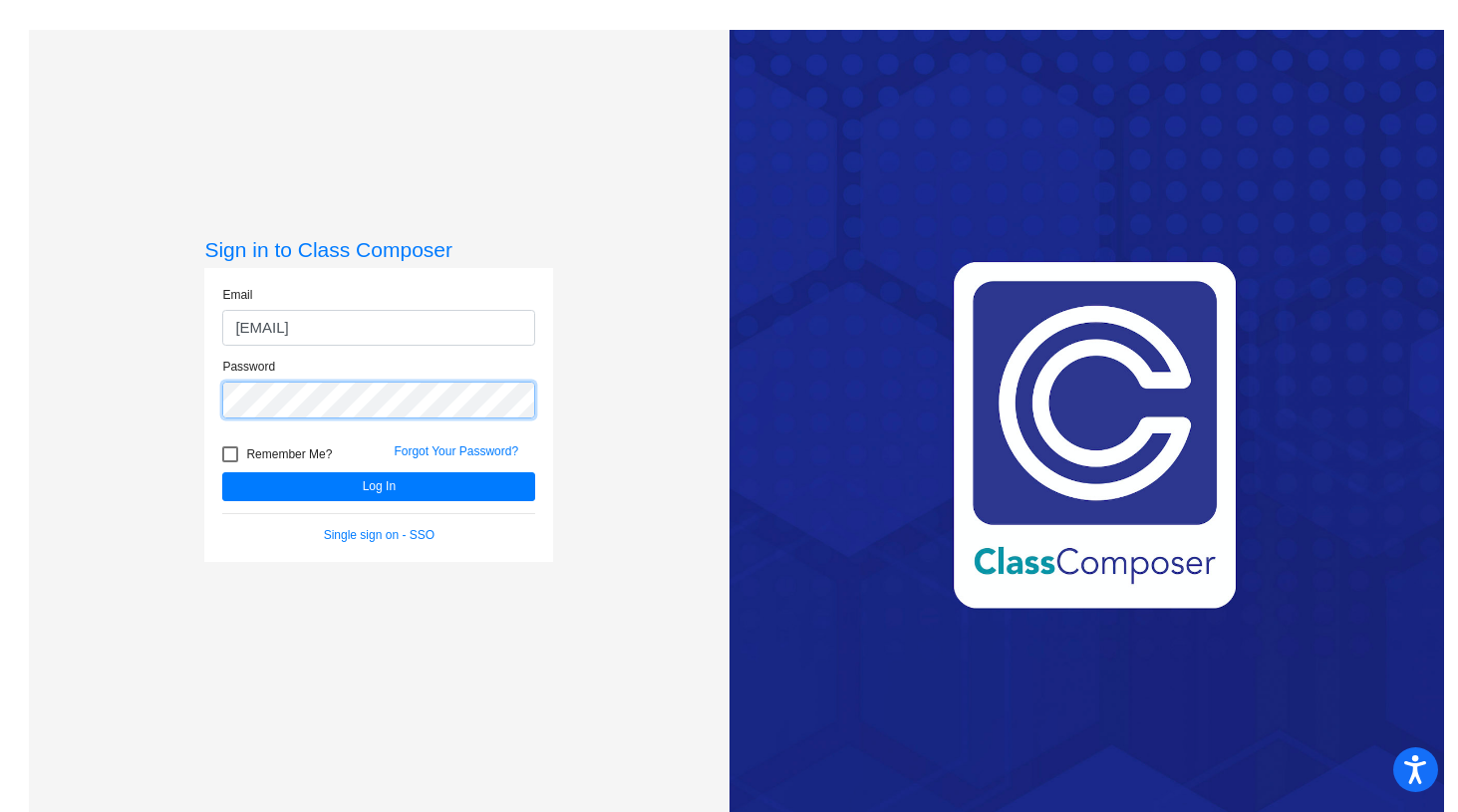 click on "Log In" 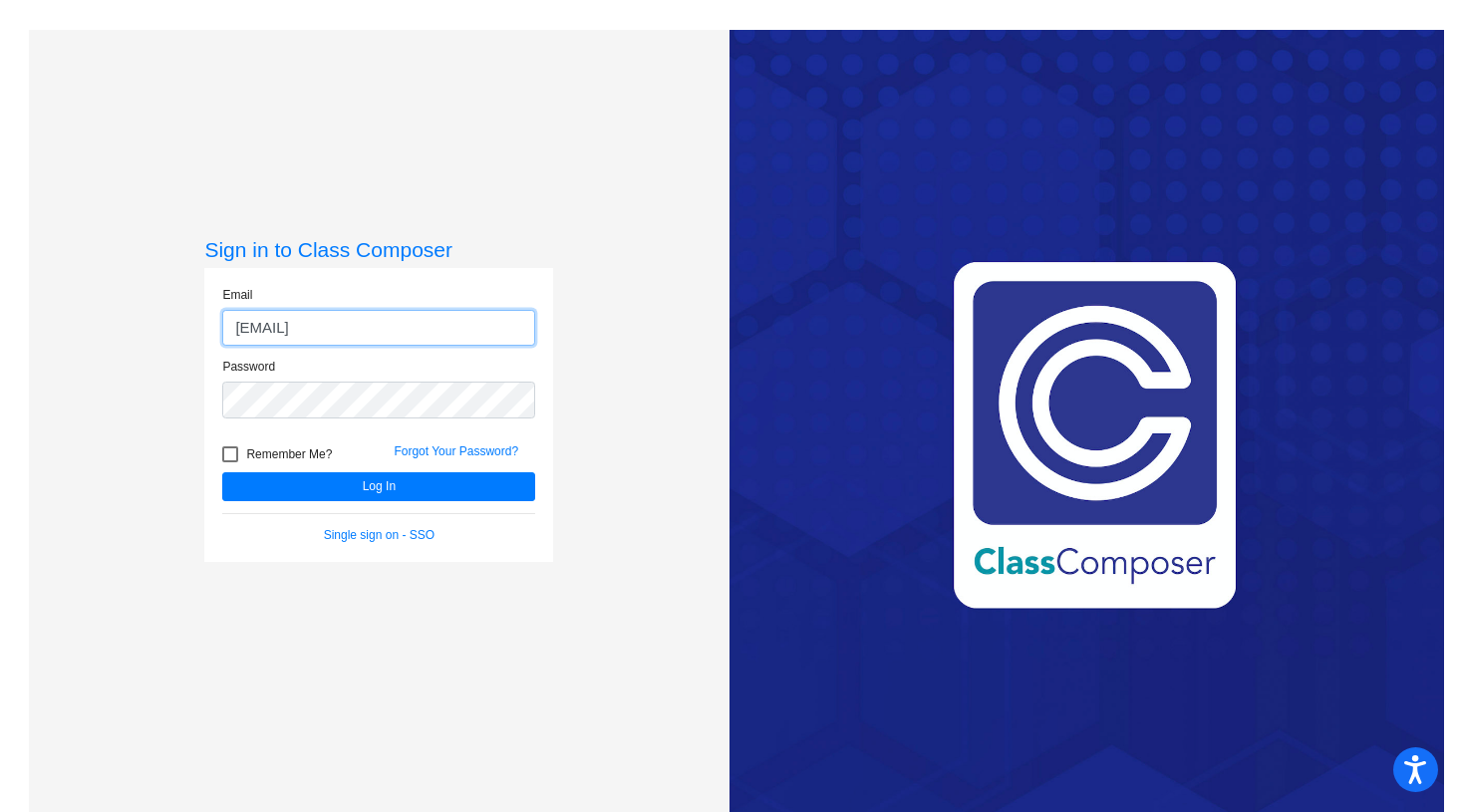 drag, startPoint x: 275, startPoint y: 327, endPoint x: 371, endPoint y: 329, distance: 96.02083 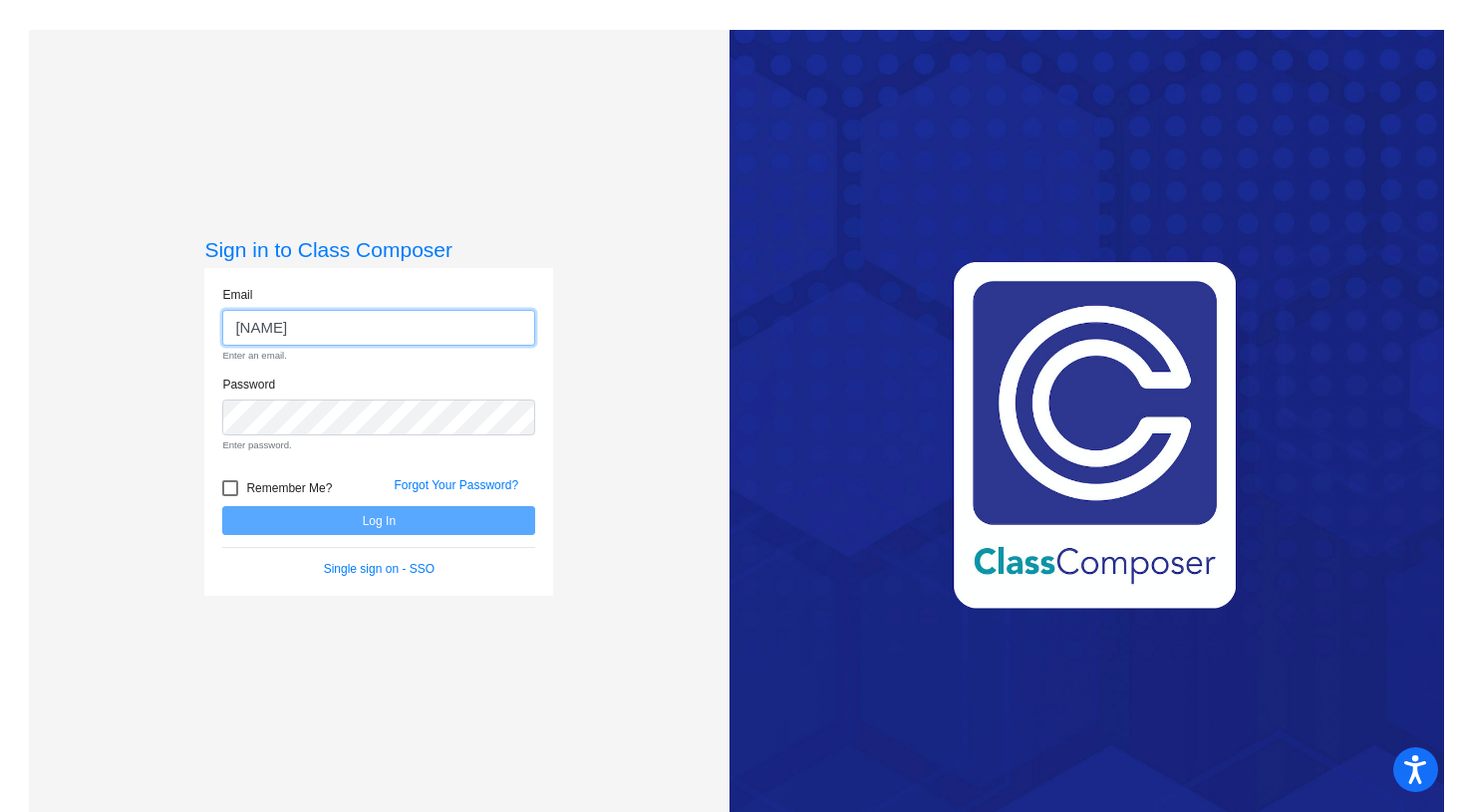 click on "[NAME]" 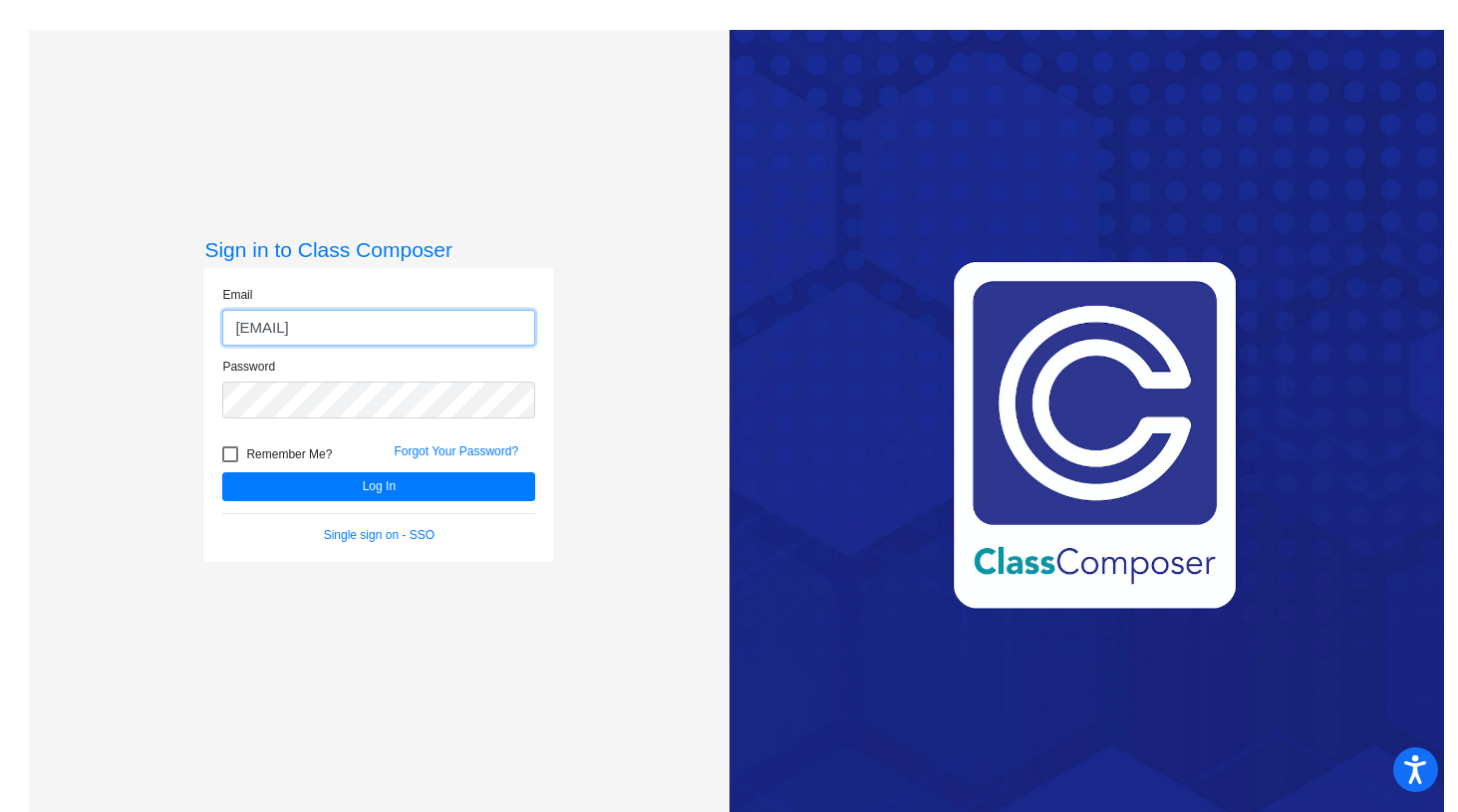 type on "[EMAIL]" 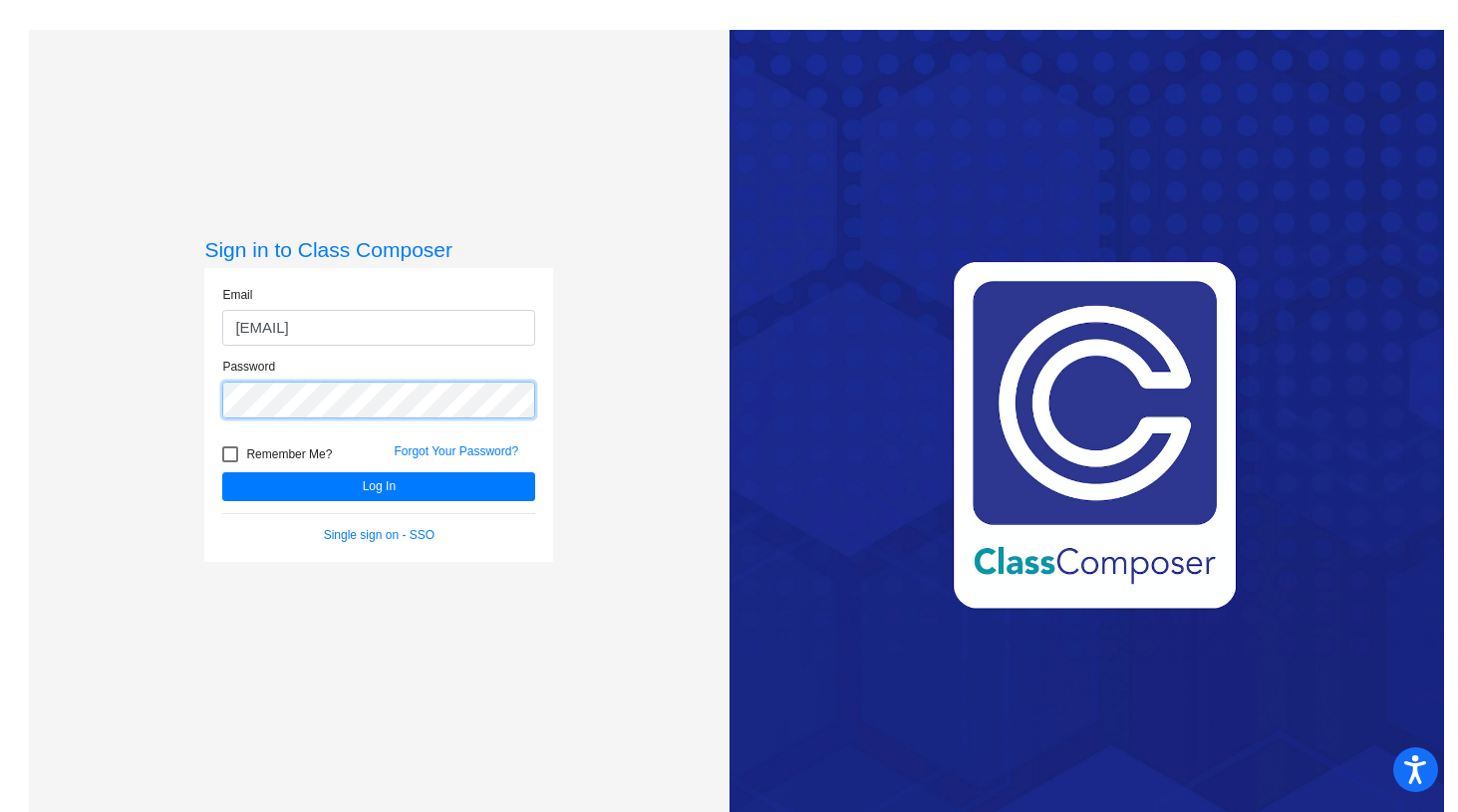 click on "Log In" 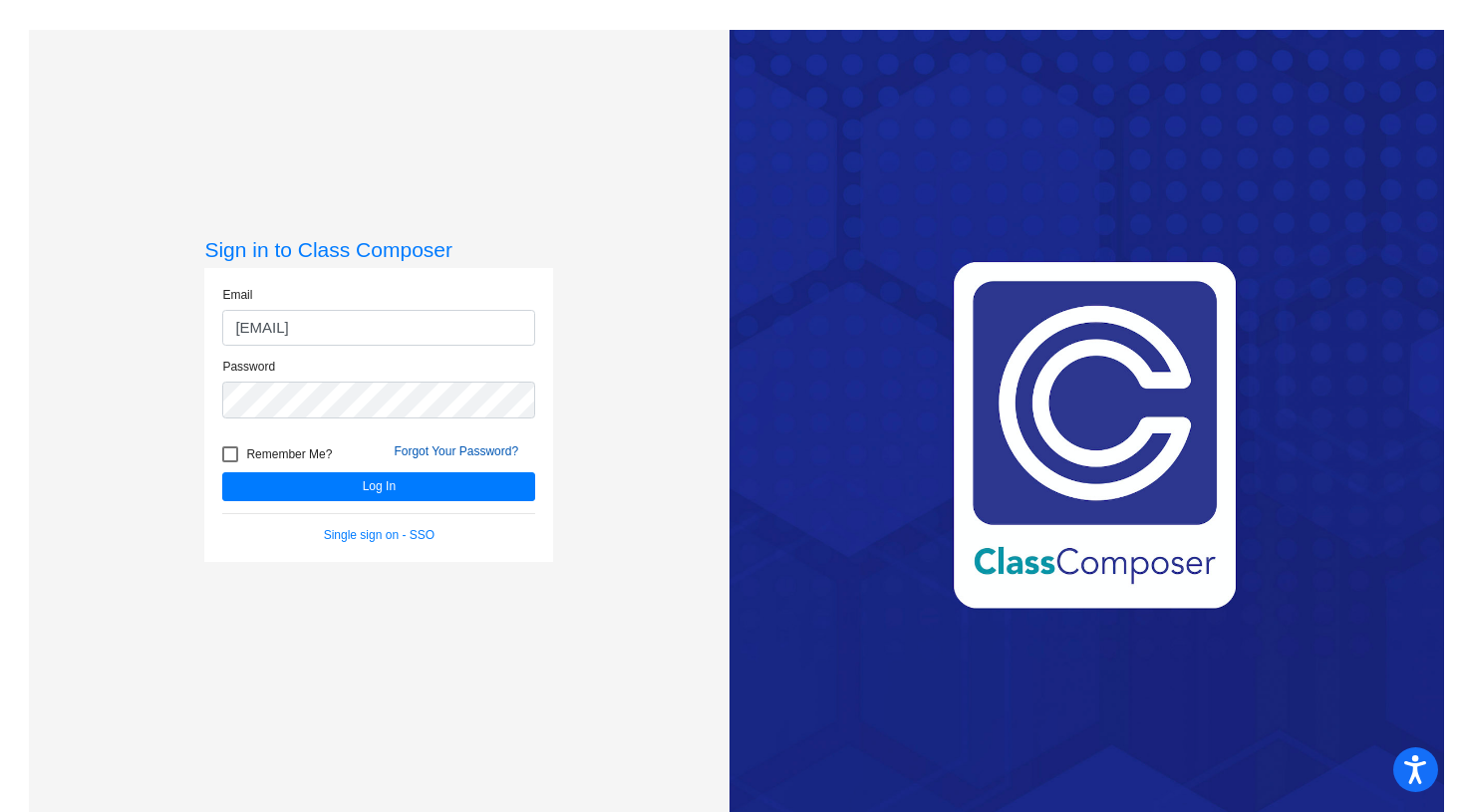 click on "Forgot Your Password?" 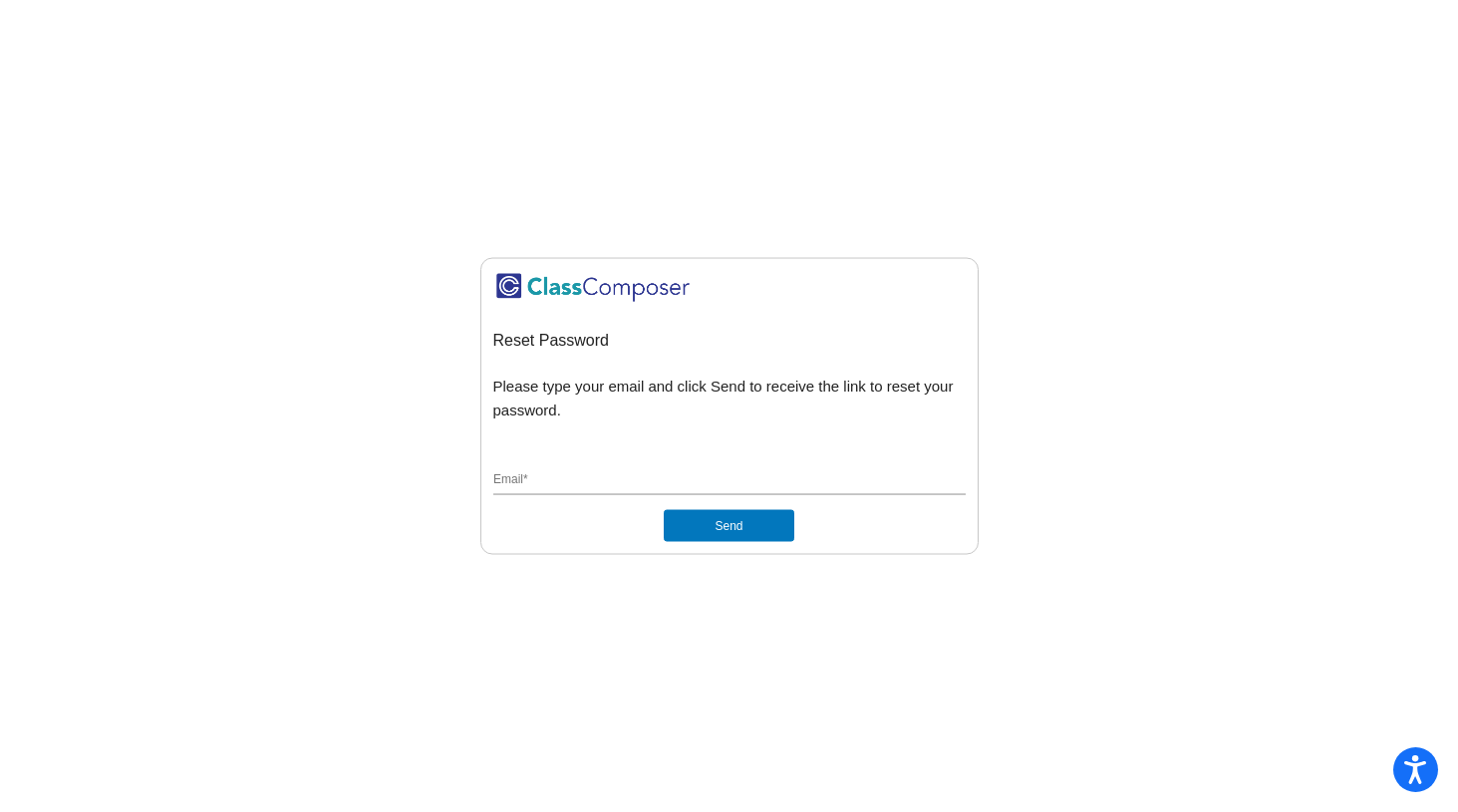 click on "Email  *" 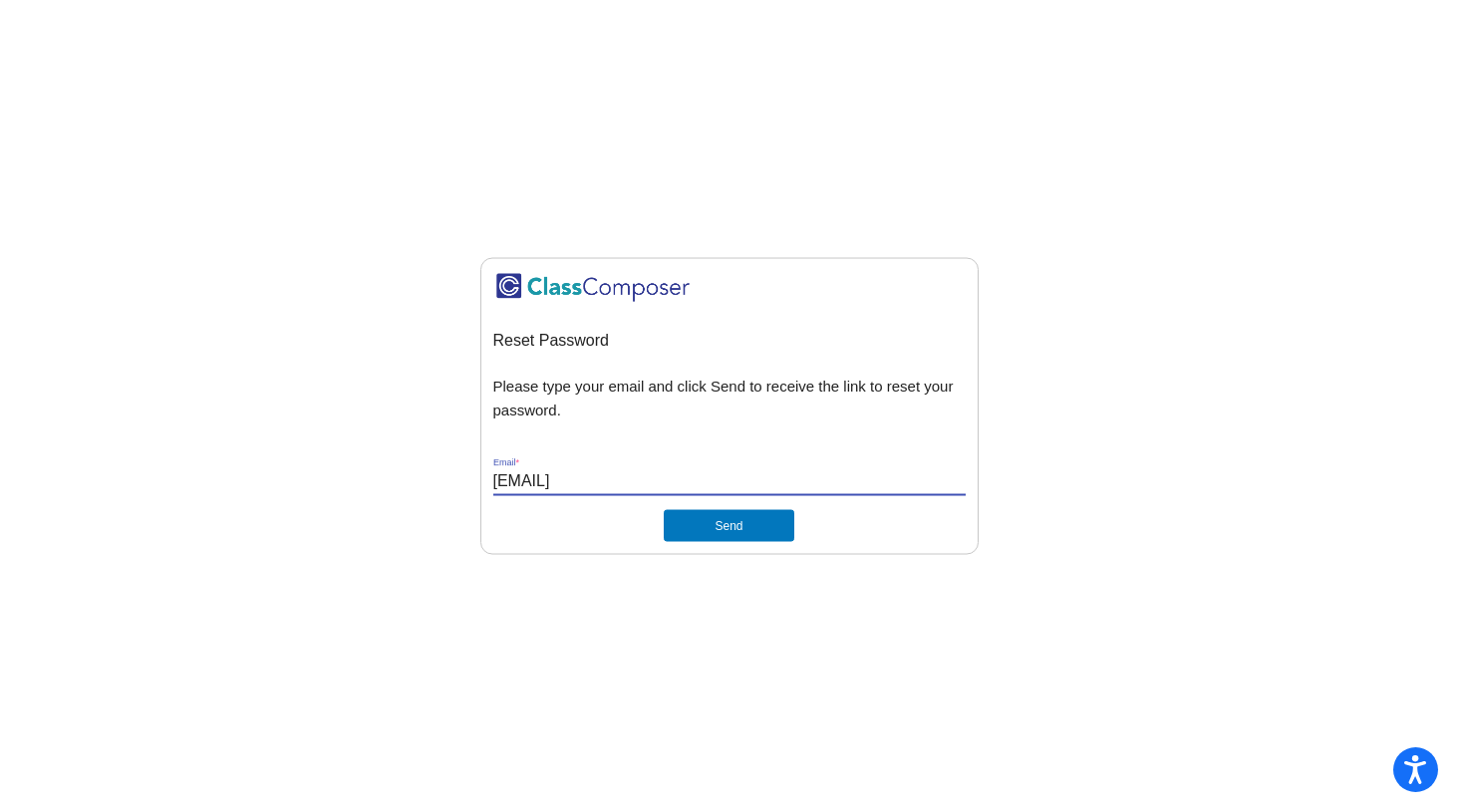 type on "[EMAIL]" 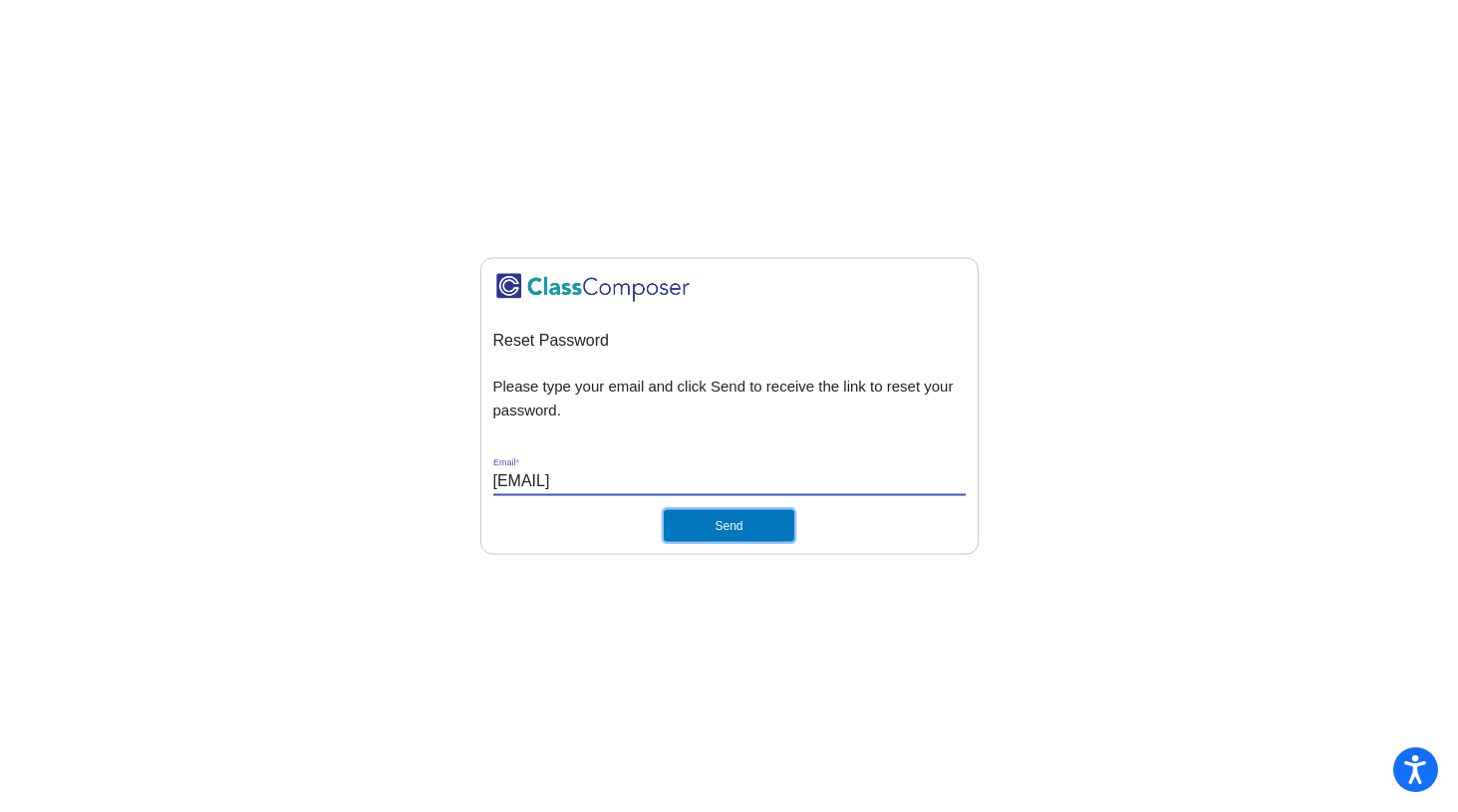 click on "Send" 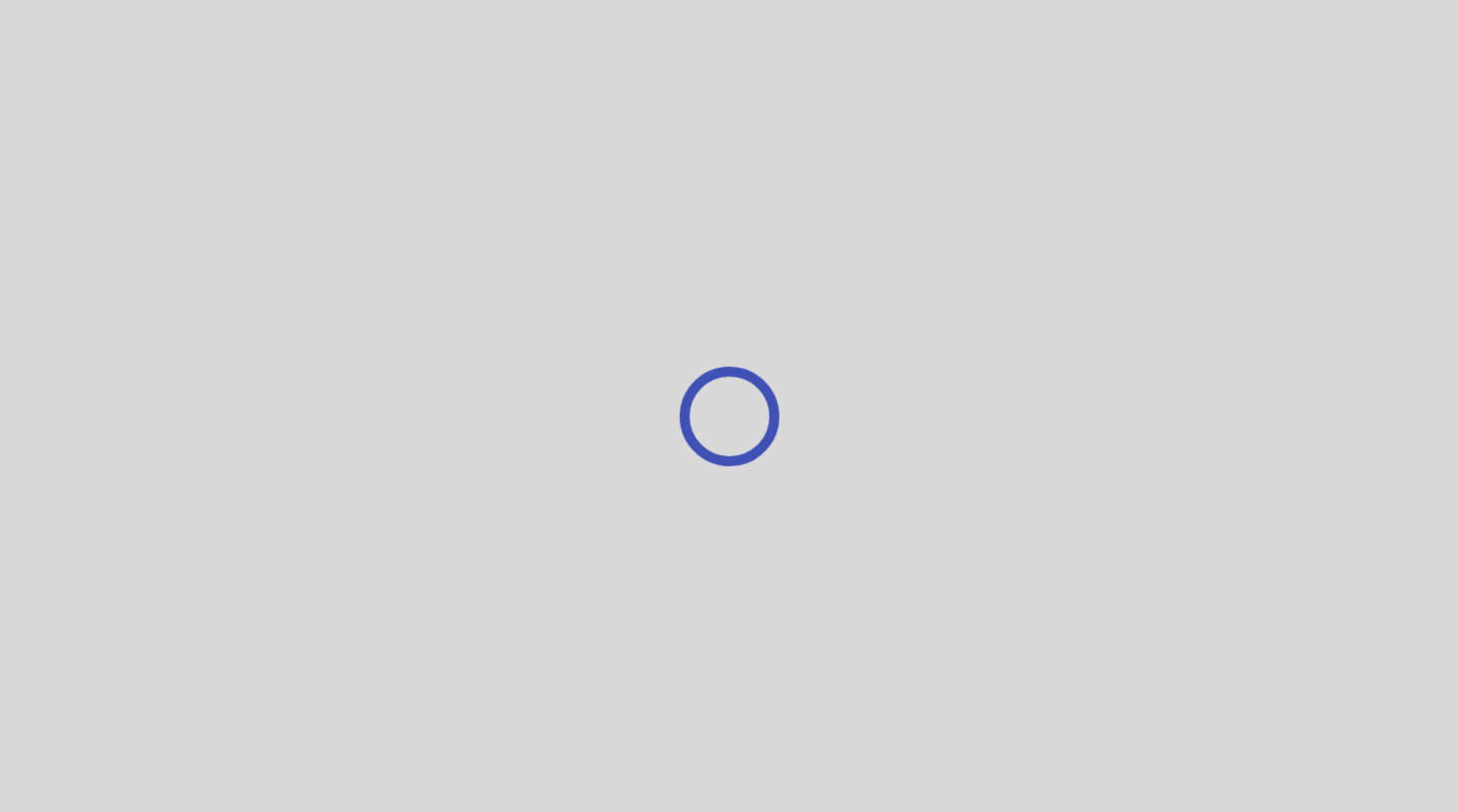 scroll, scrollTop: 0, scrollLeft: 0, axis: both 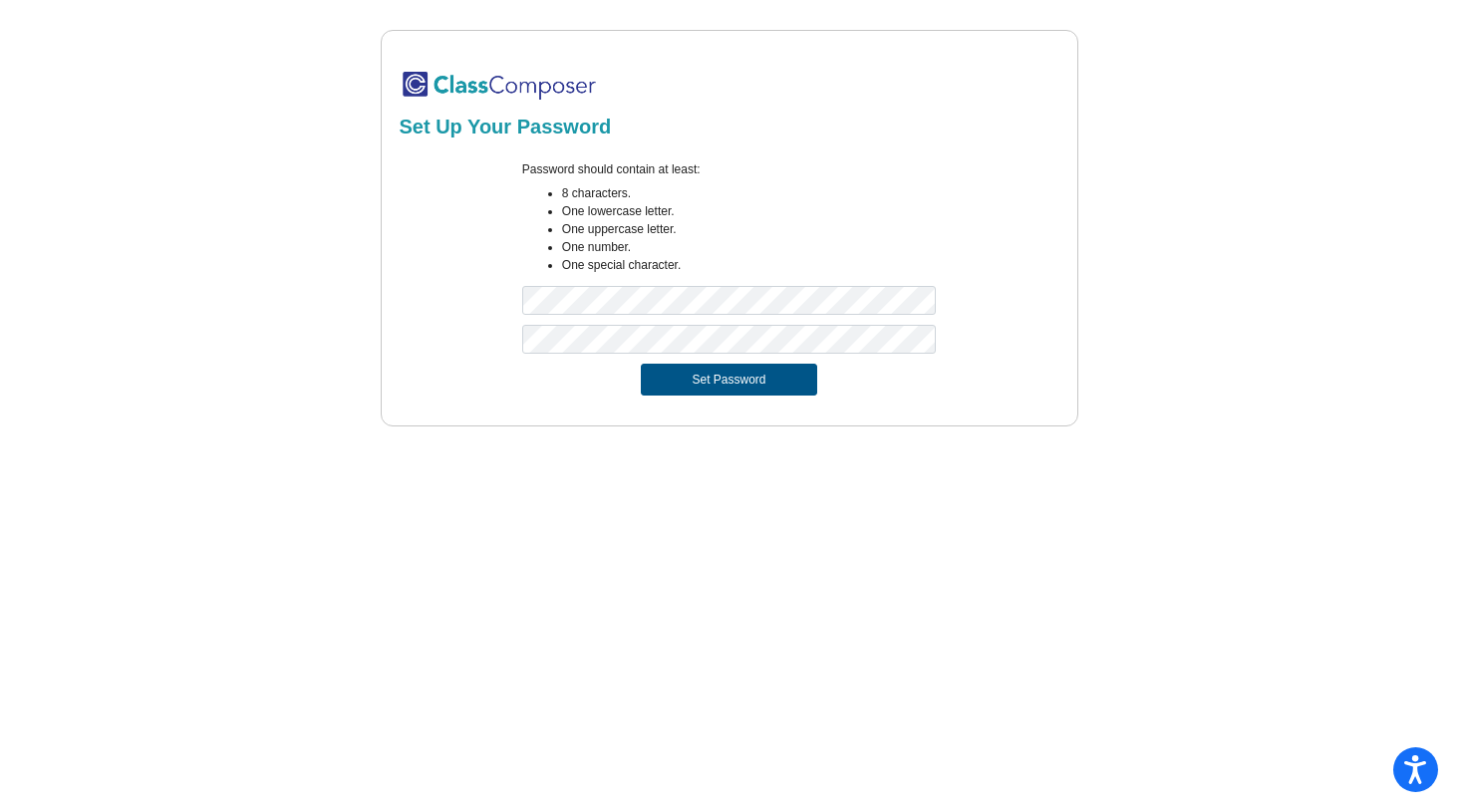 click on "Set Password" at bounding box center (729, 380) 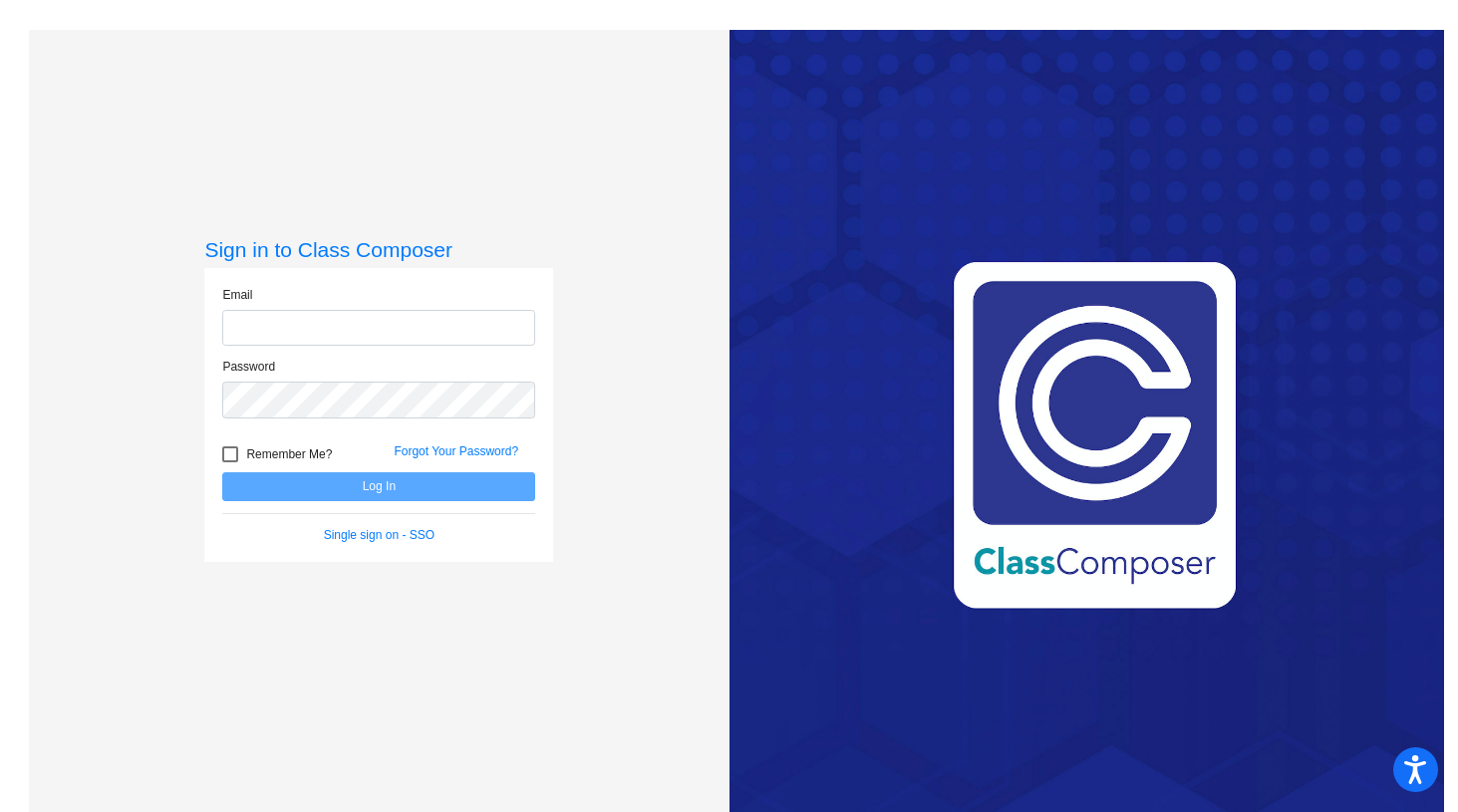 click 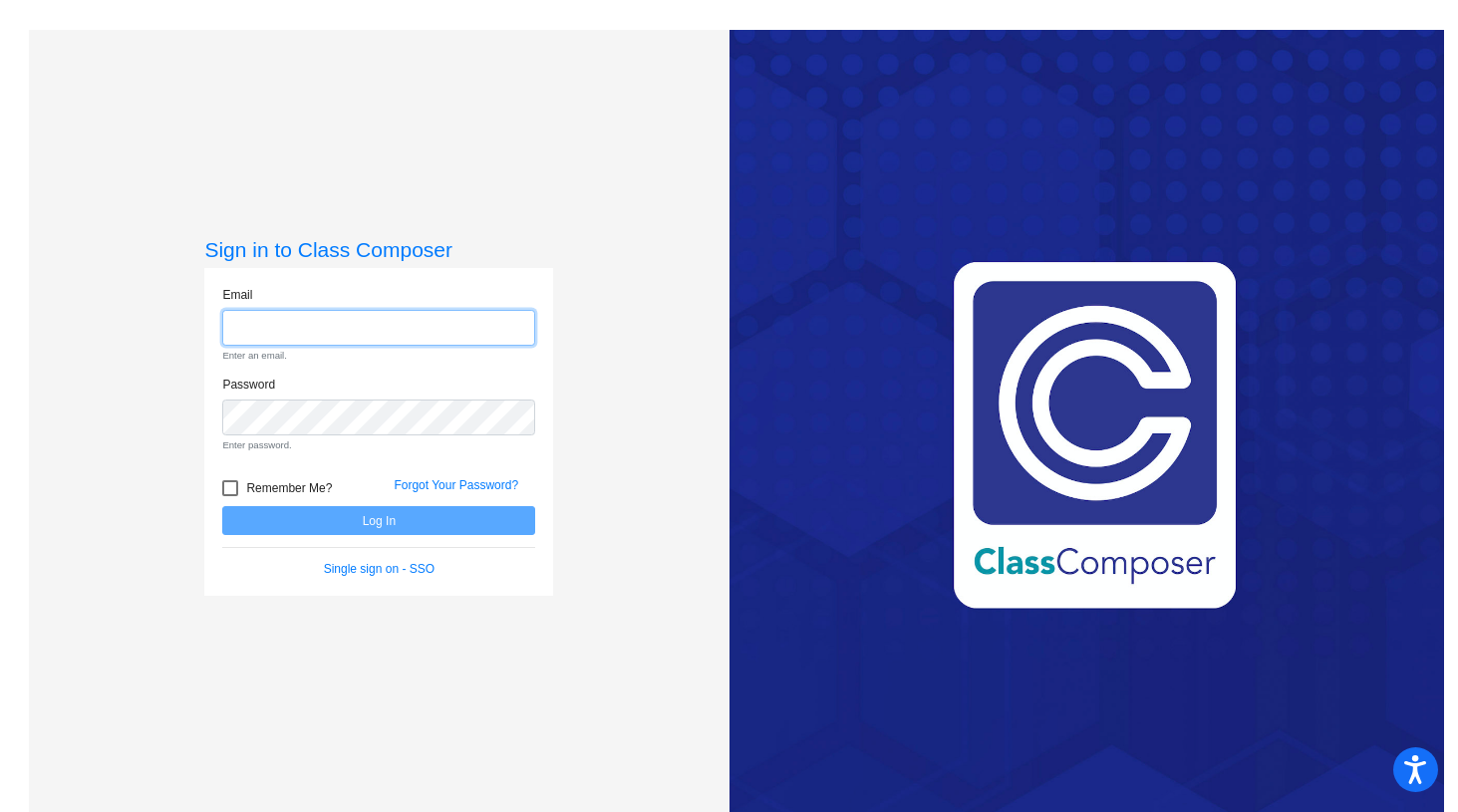 type on "[EMAIL]" 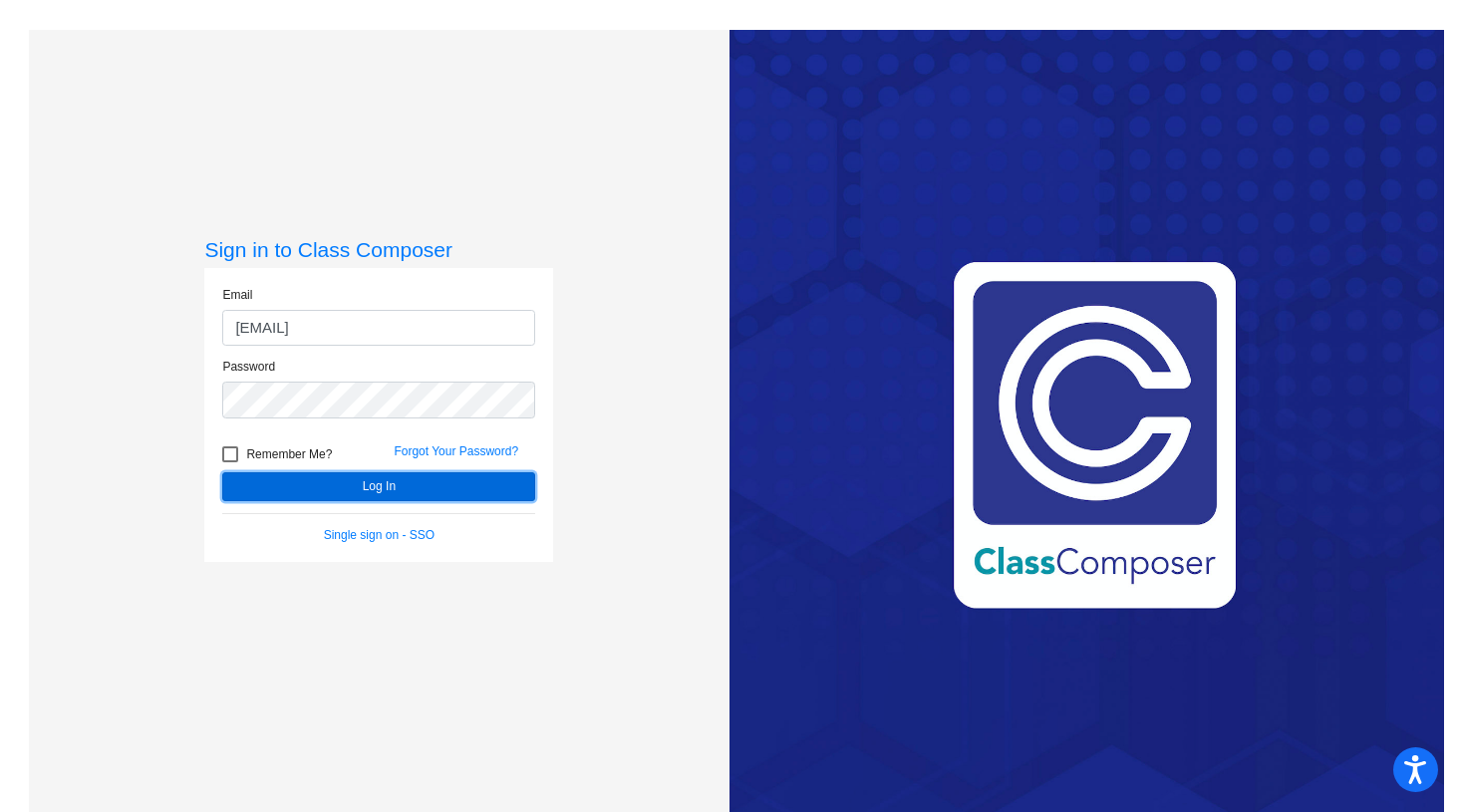 click on "Log In" 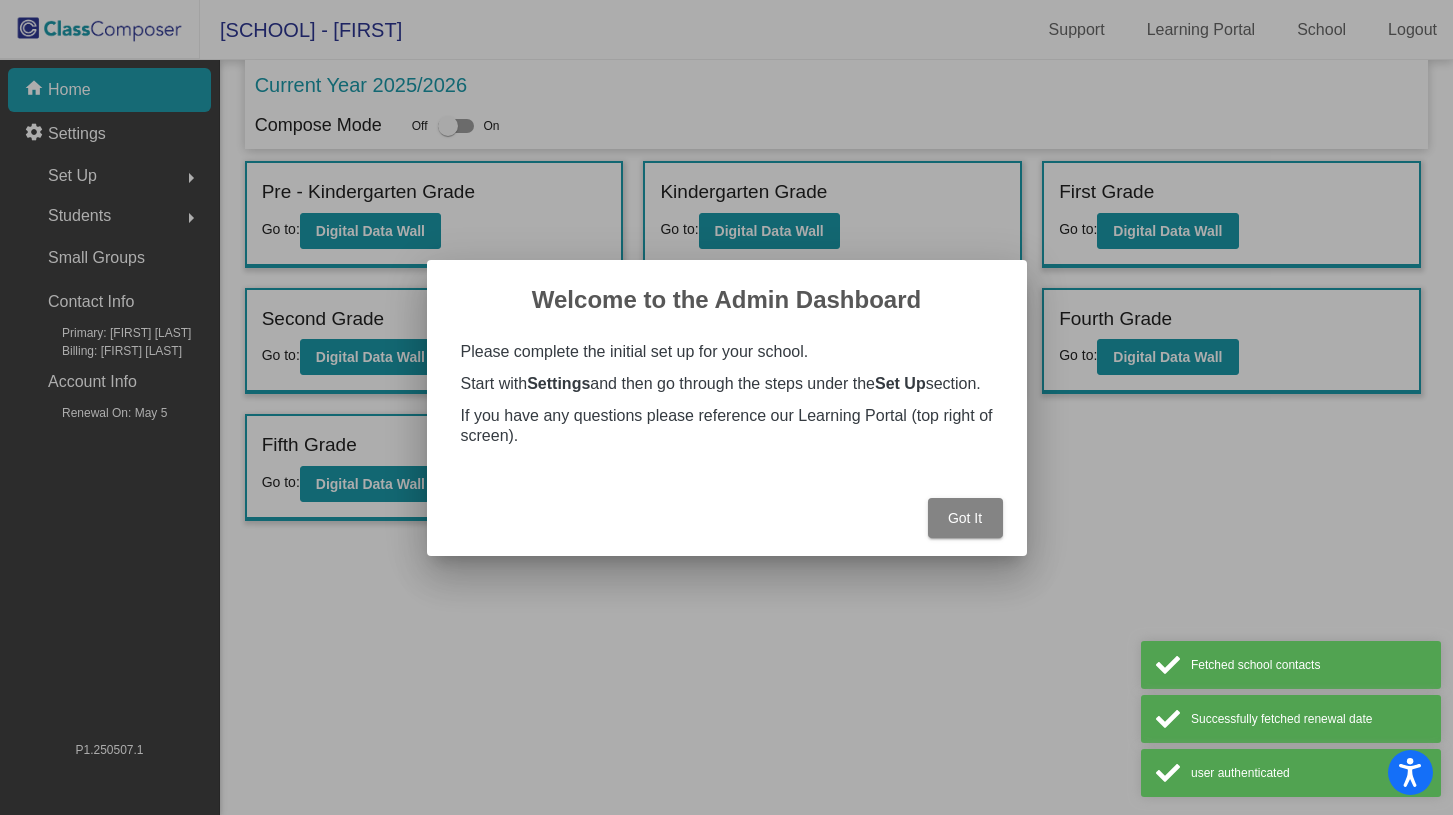 click on "Got It" at bounding box center [965, 518] 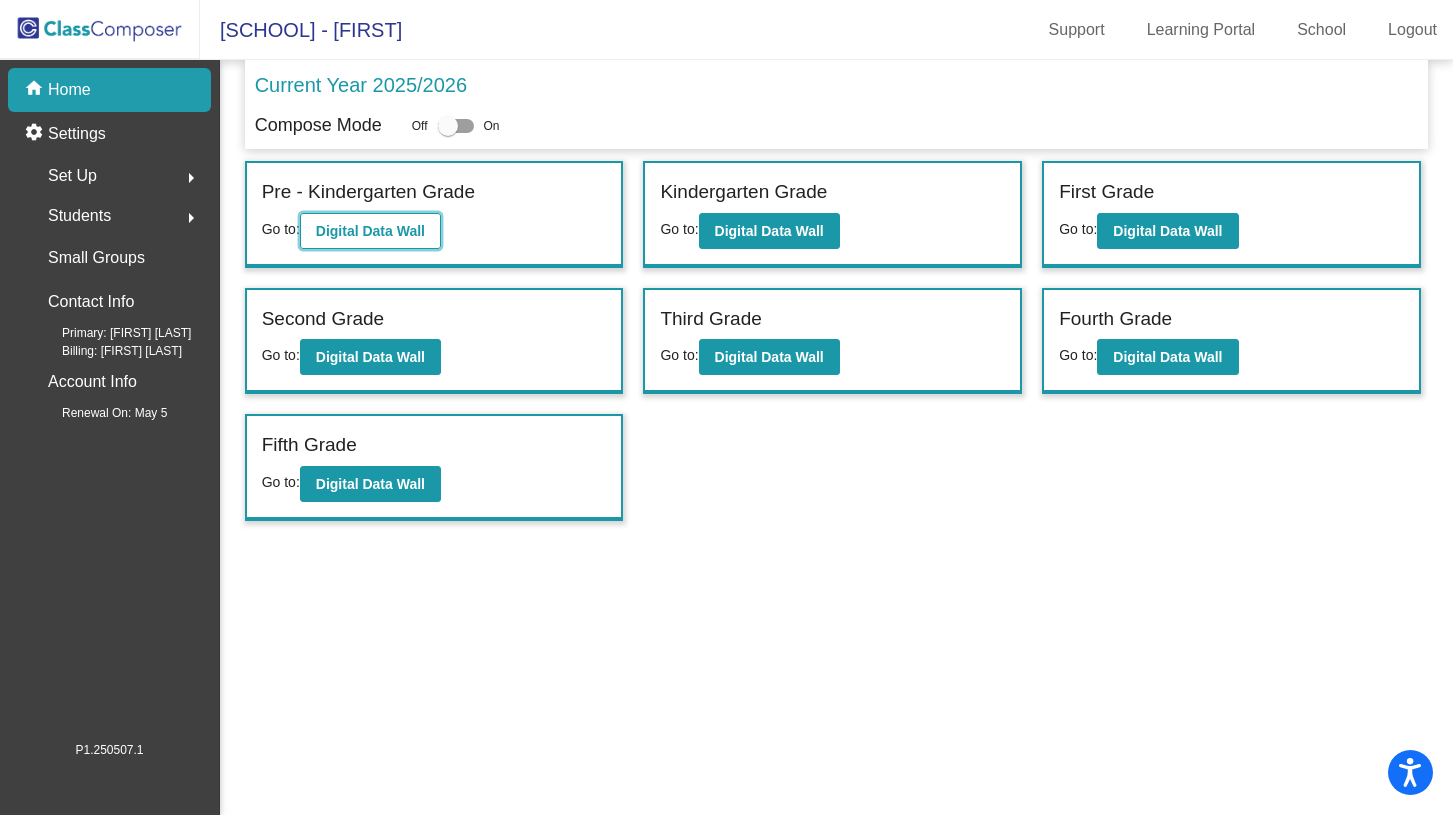 click on "Digital Data Wall" 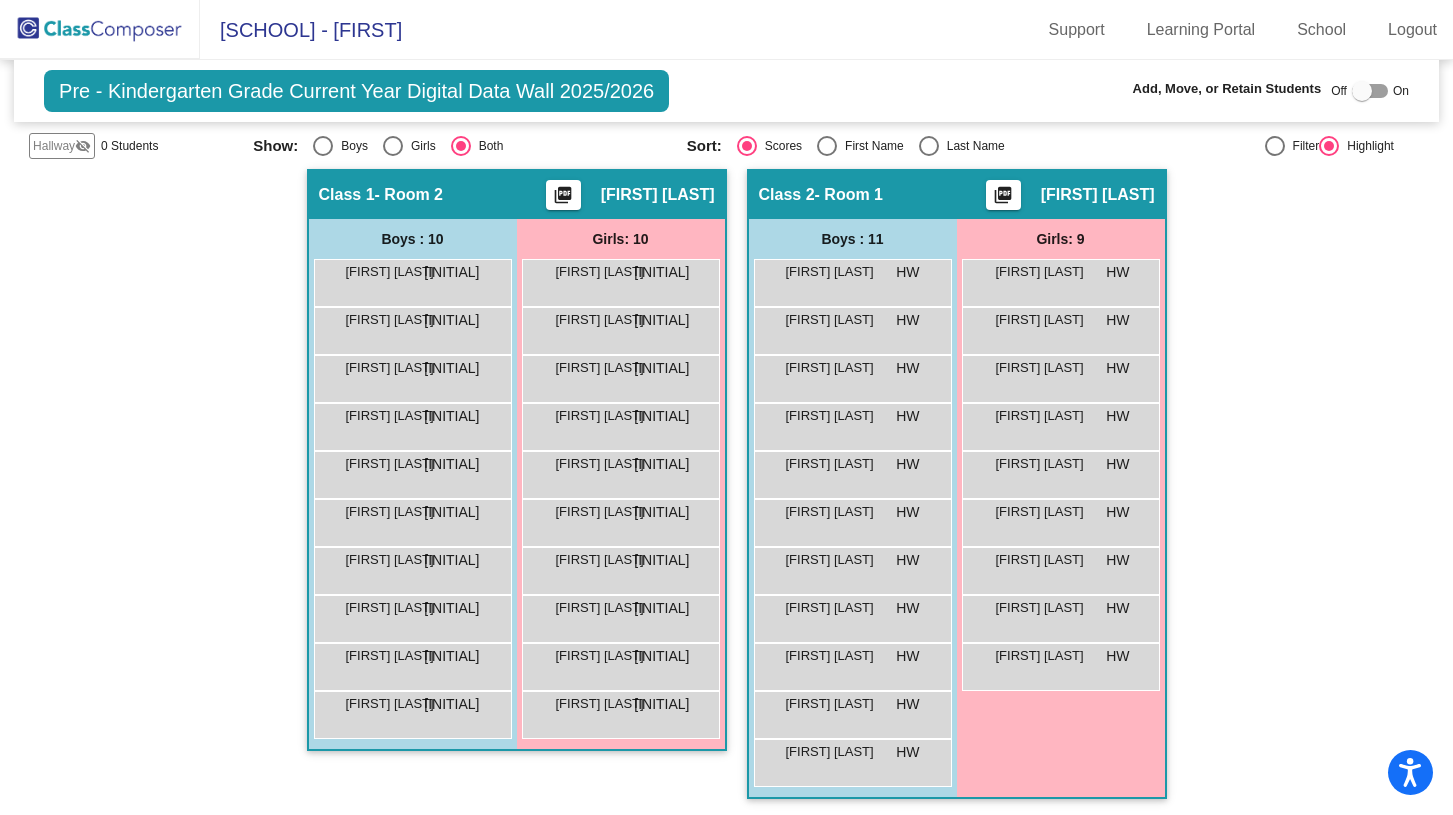 scroll, scrollTop: 287, scrollLeft: 0, axis: vertical 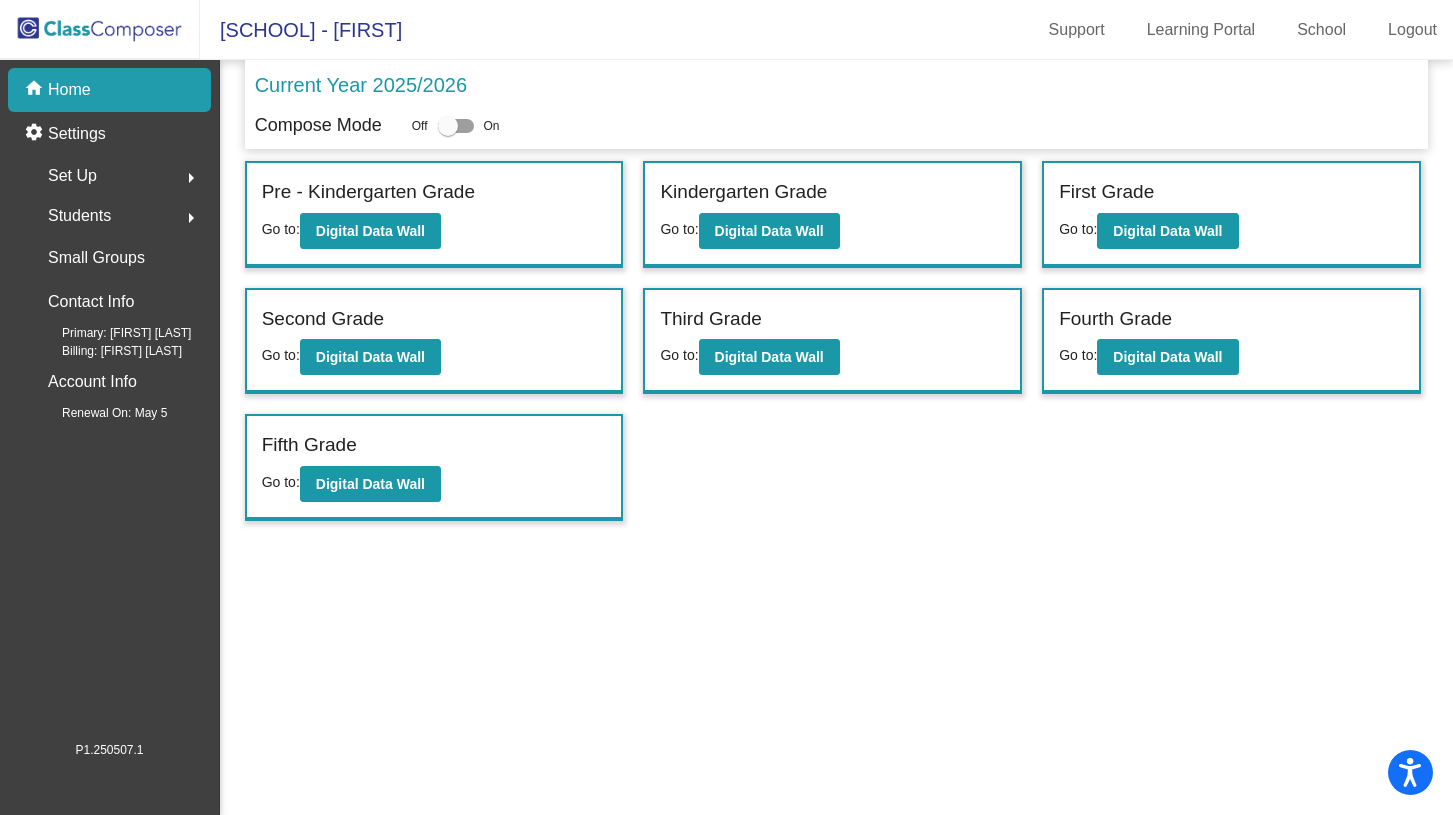 click on "First Grade" 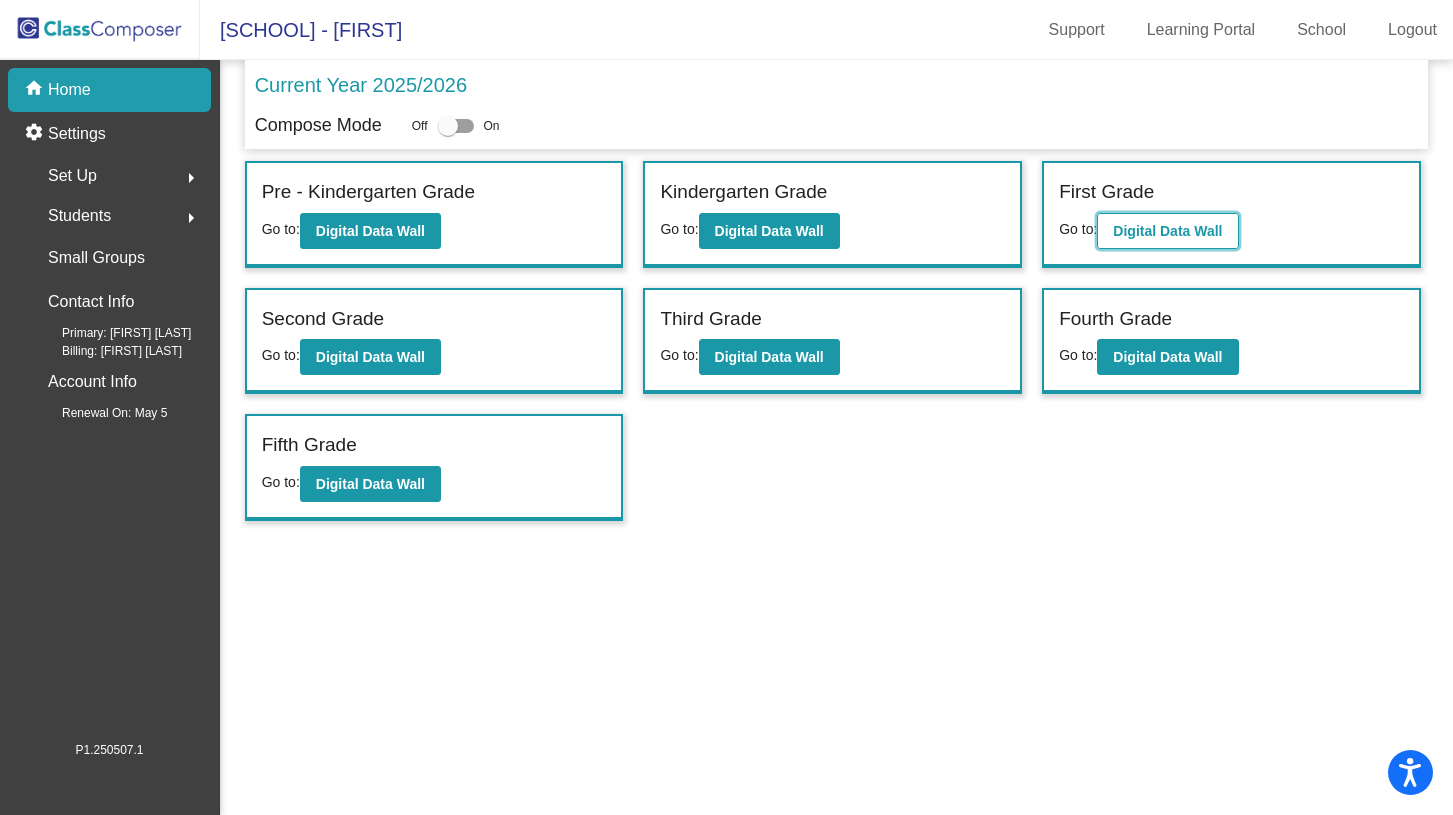 click on "Digital Data Wall" 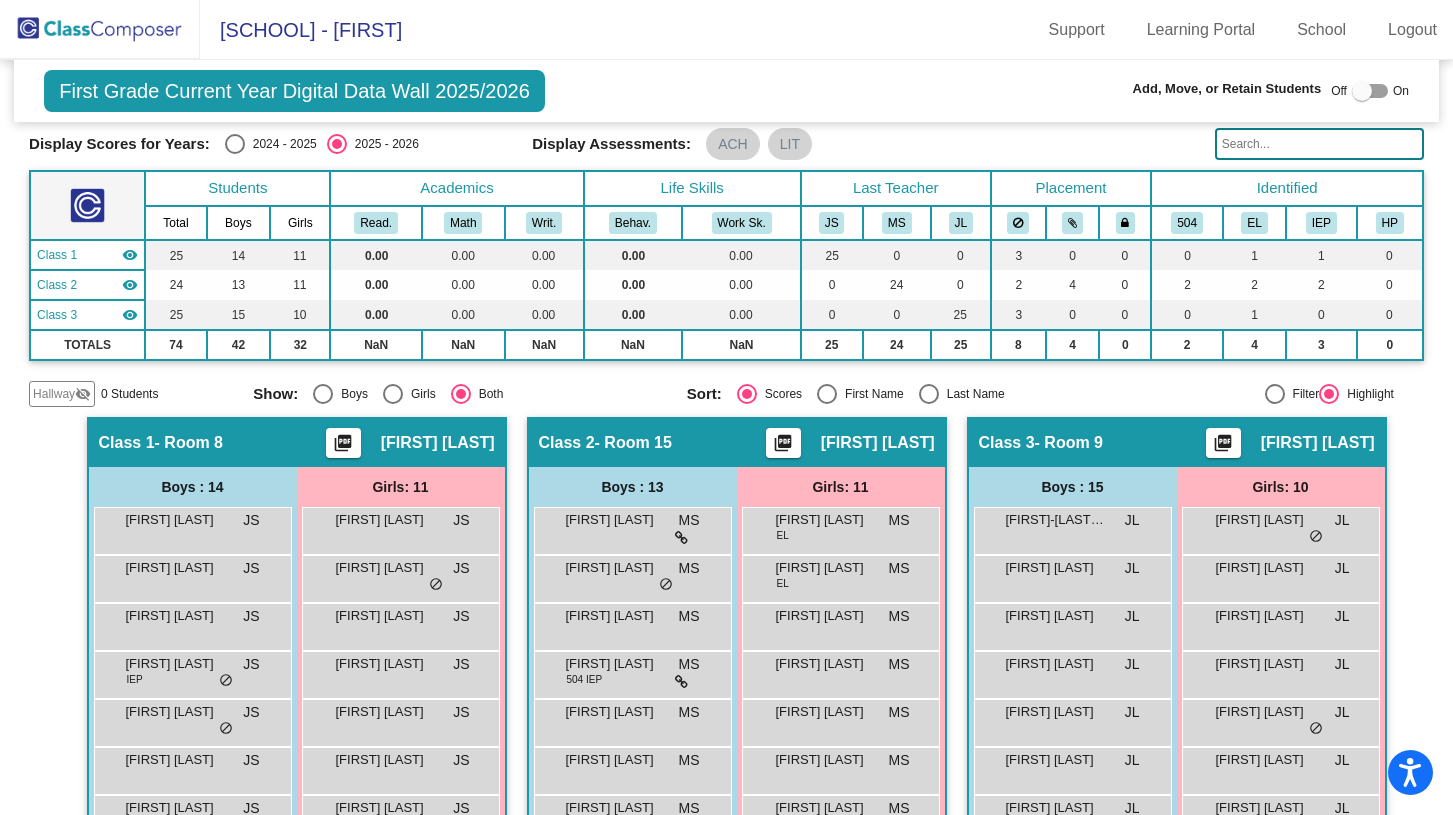 scroll, scrollTop: 0, scrollLeft: 0, axis: both 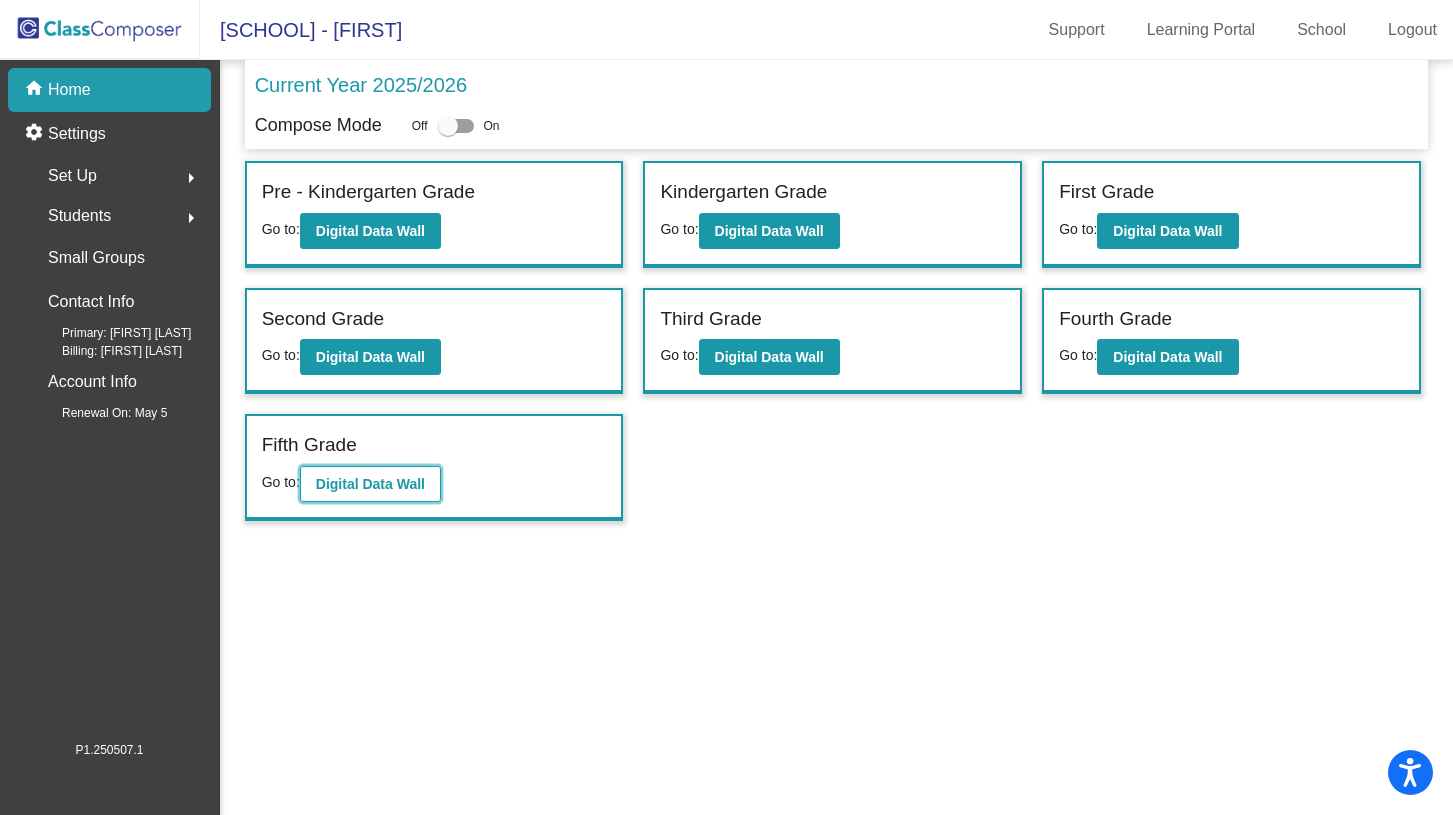 click on "Digital Data Wall" 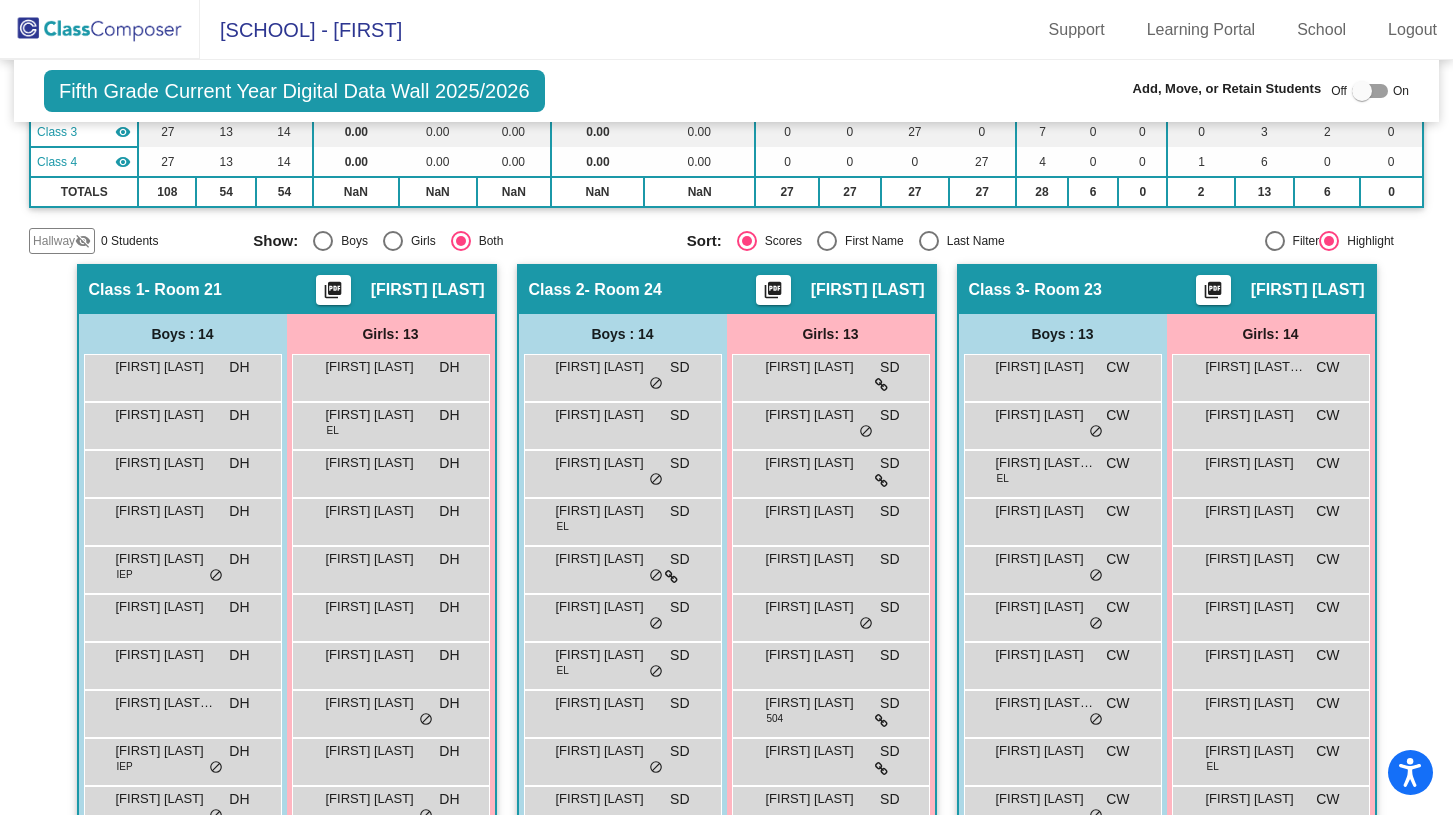 scroll, scrollTop: 0, scrollLeft: 0, axis: both 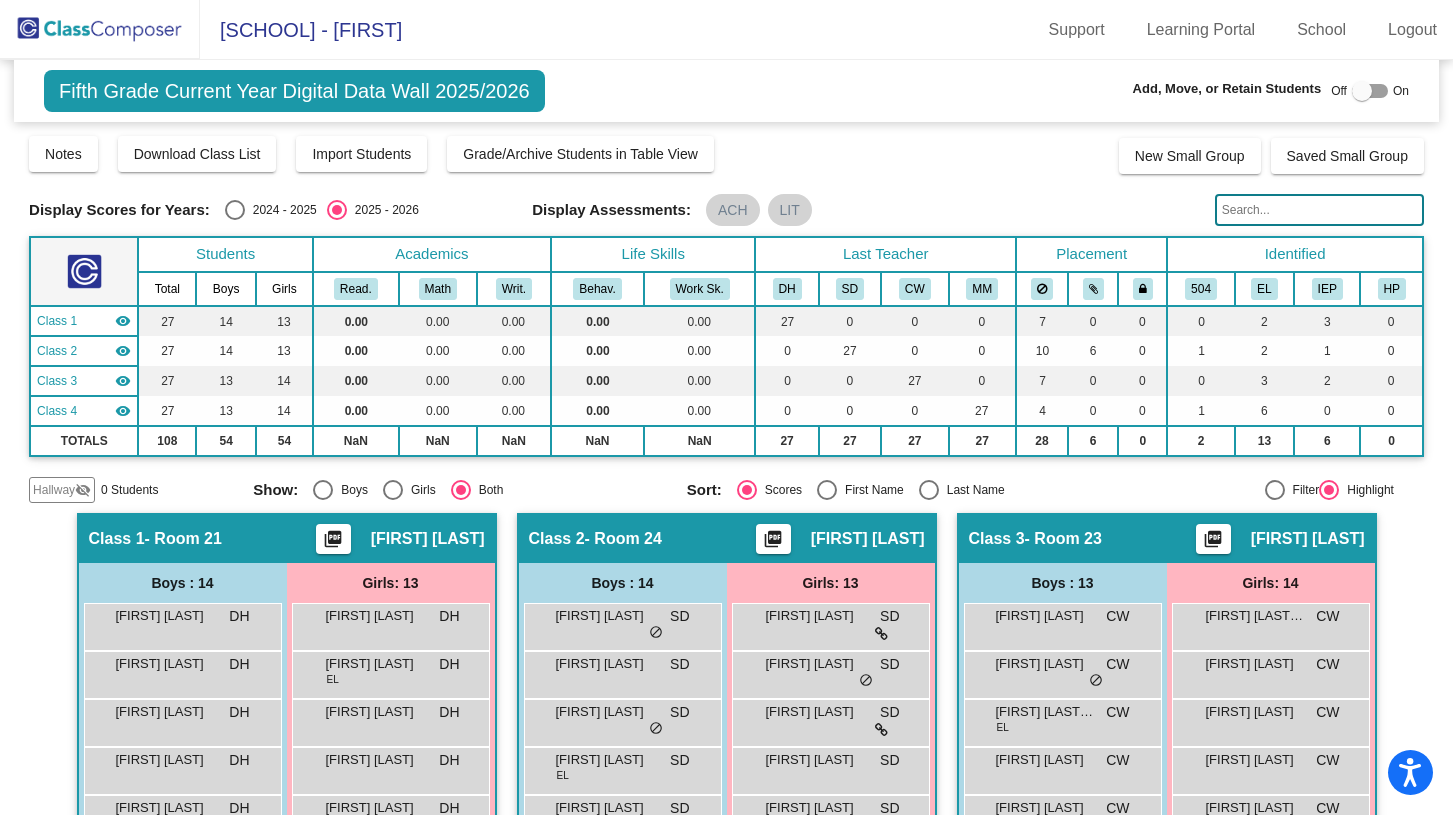 click 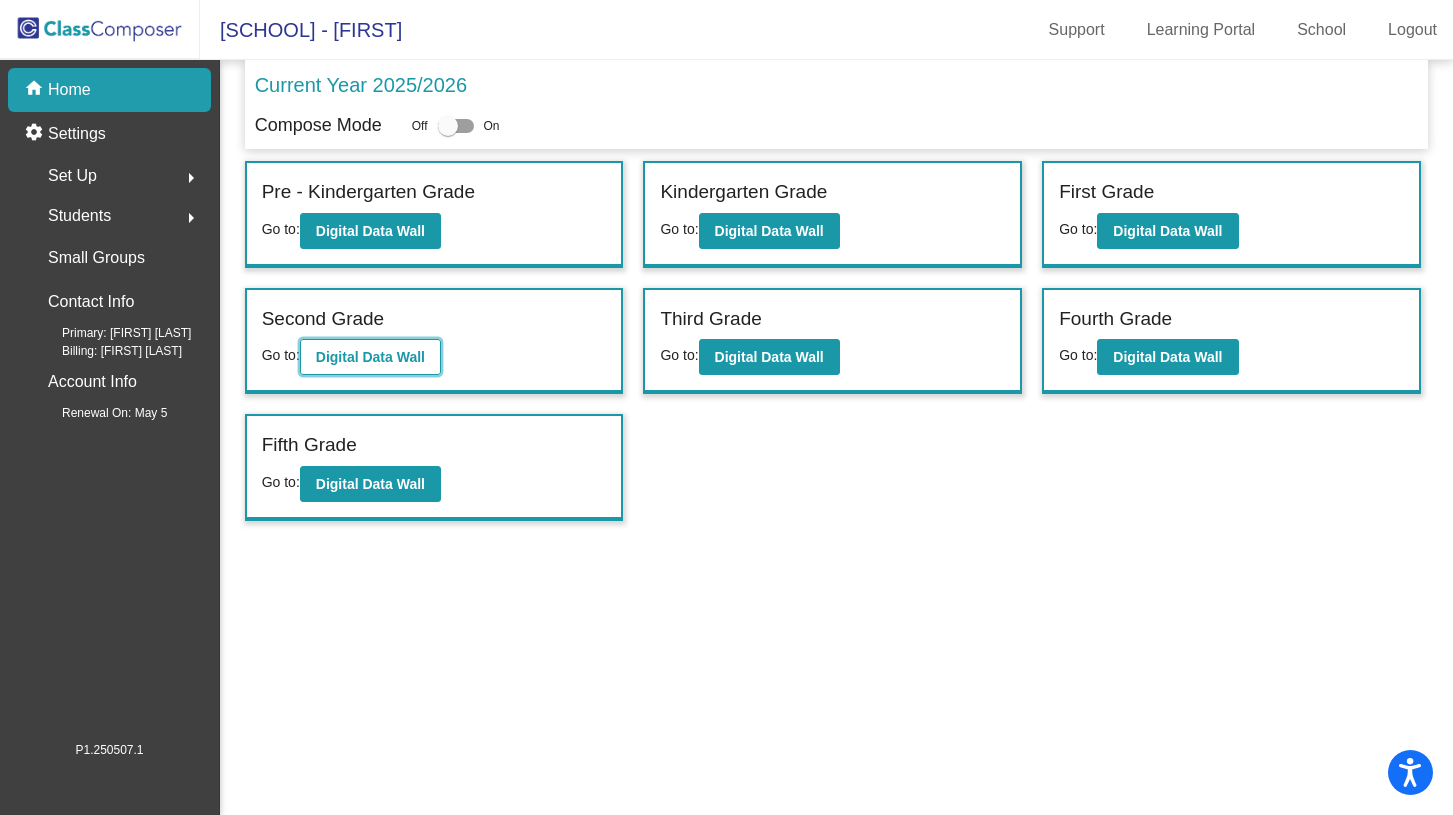 click on "Digital Data Wall" 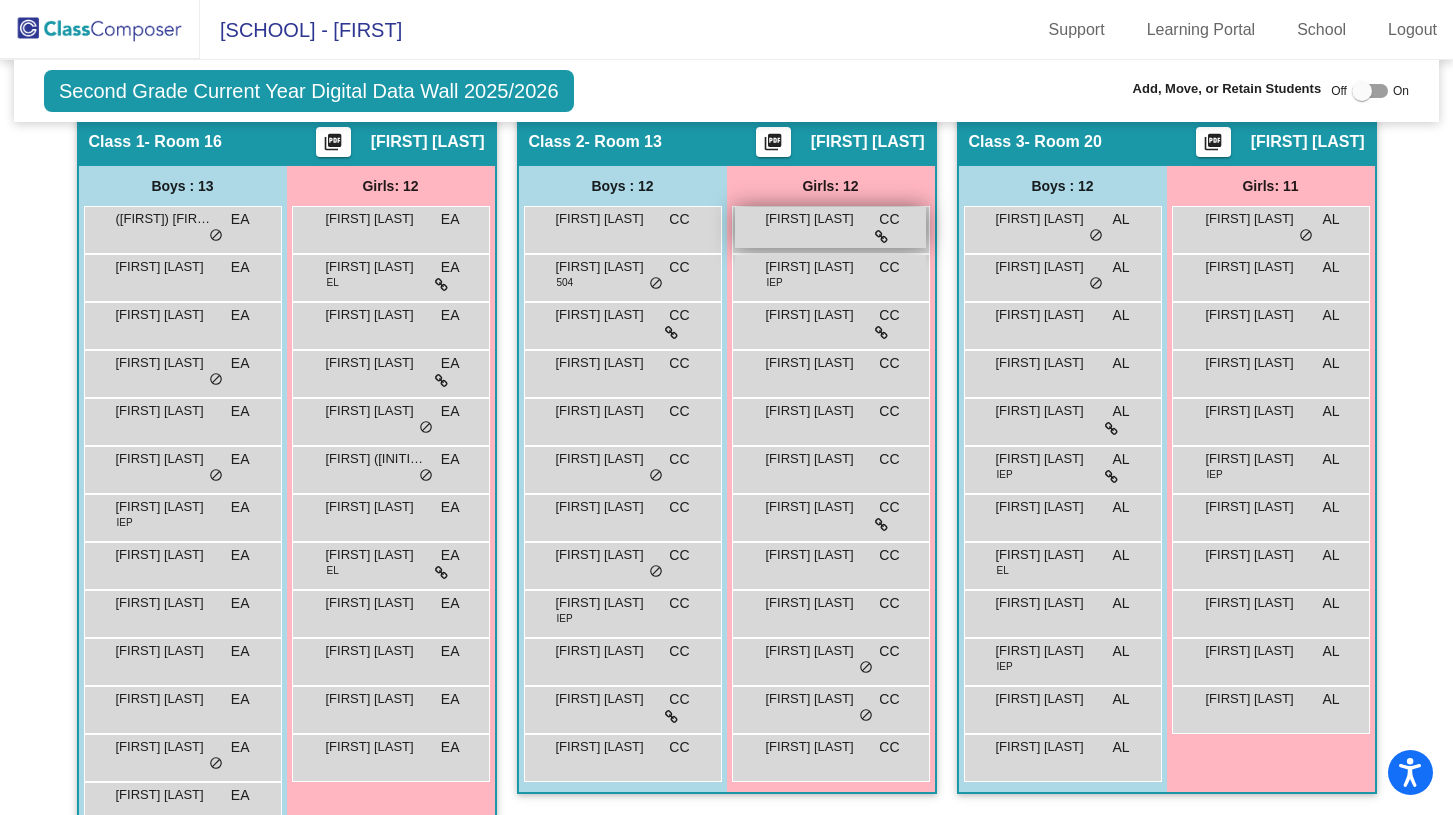 scroll, scrollTop: 386, scrollLeft: 0, axis: vertical 